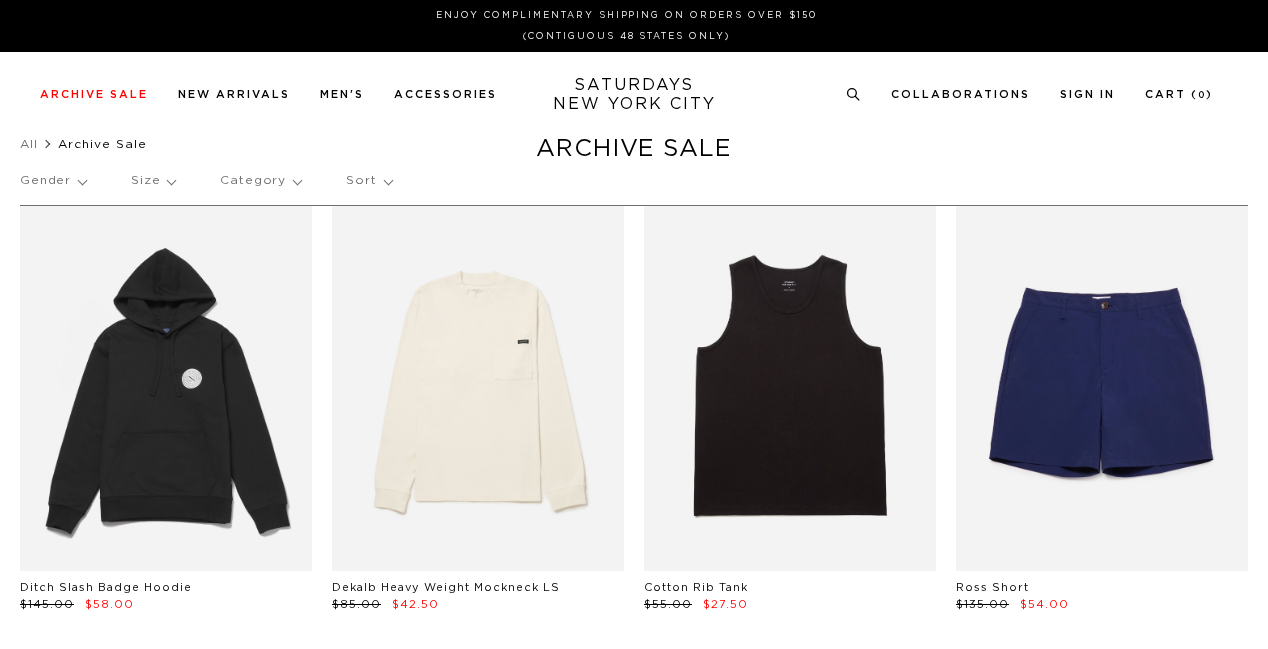scroll, scrollTop: 0, scrollLeft: 0, axis: both 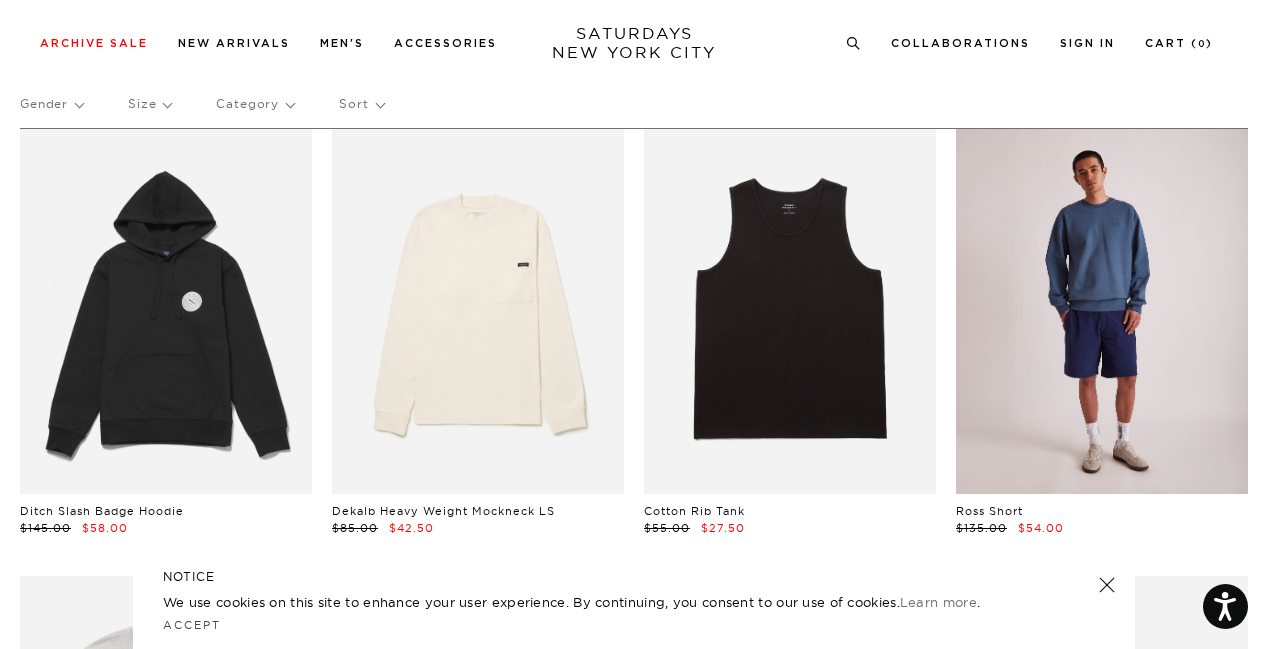click at bounding box center [1102, 311] 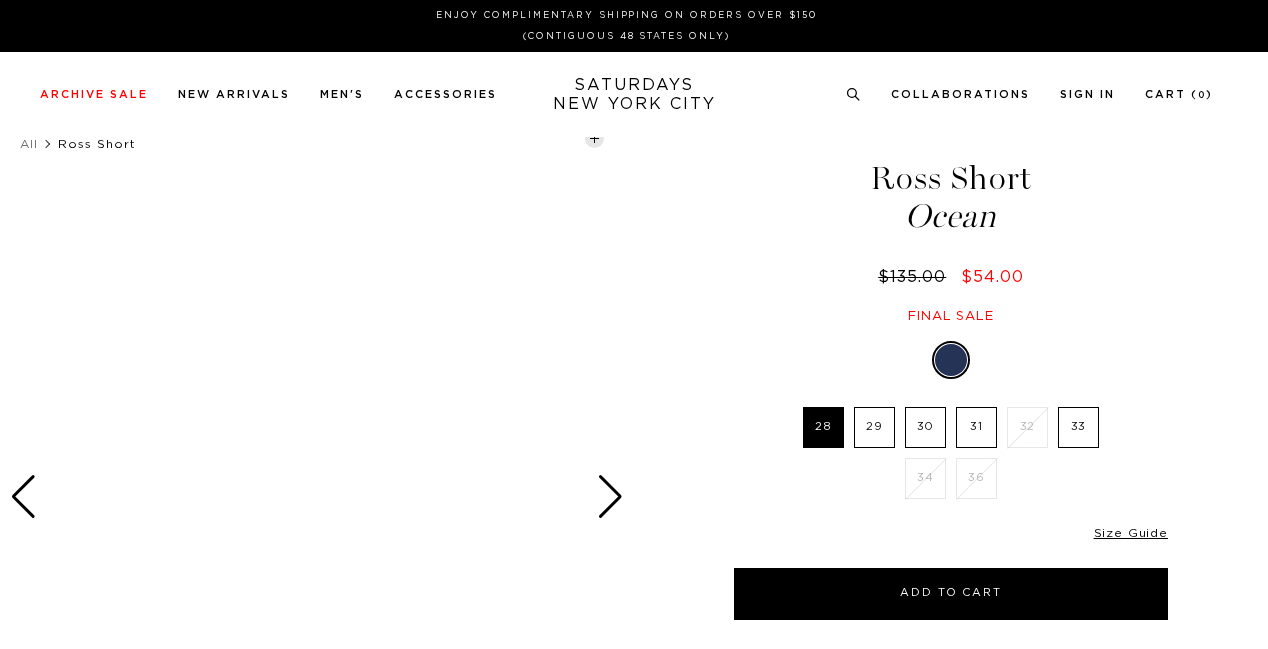 scroll, scrollTop: 0, scrollLeft: 0, axis: both 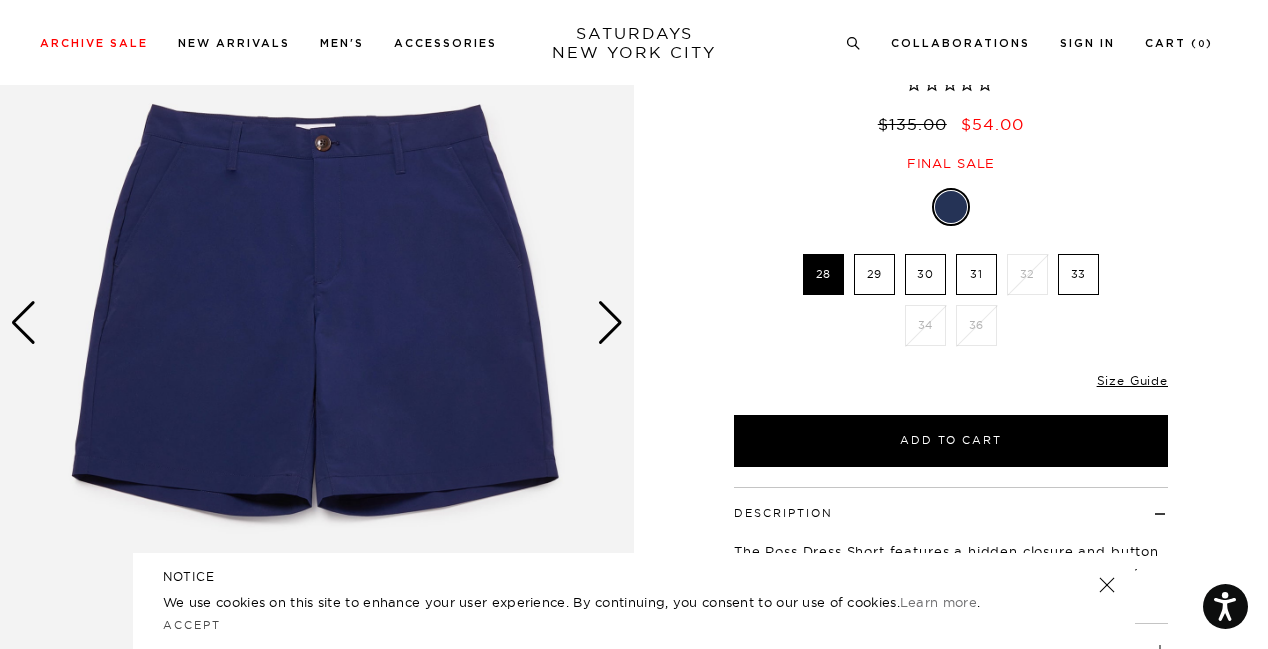 click at bounding box center [610, 323] 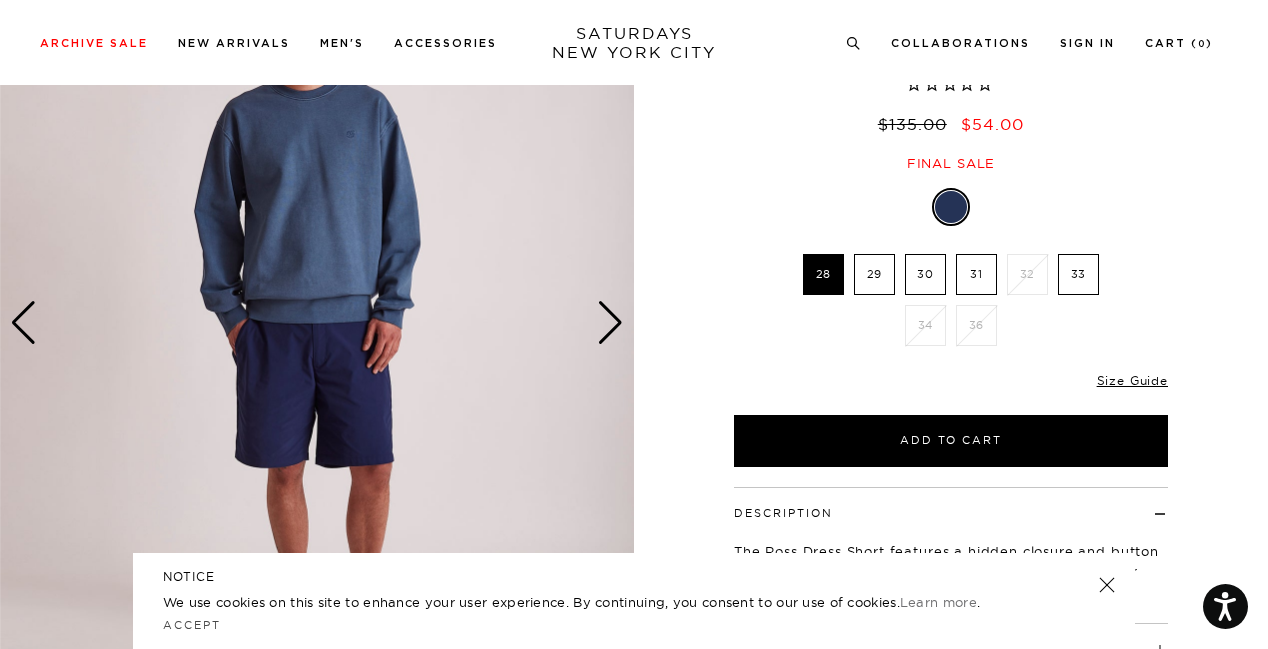 click at bounding box center (610, 323) 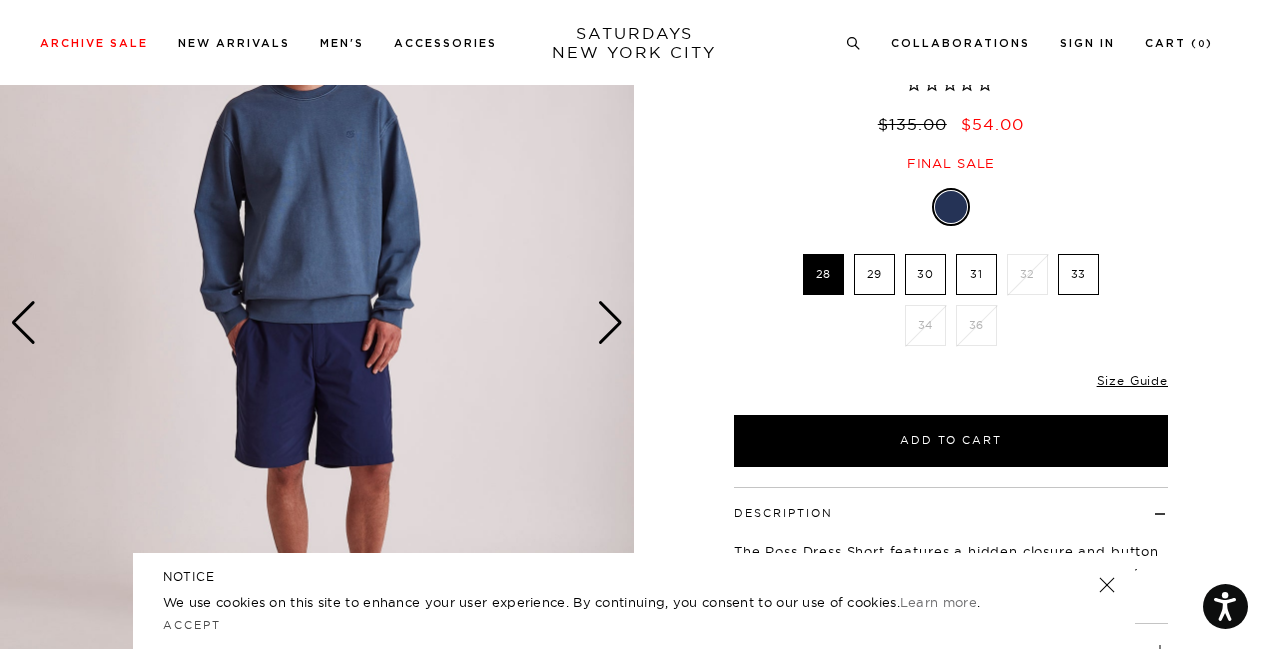 click at bounding box center [610, 323] 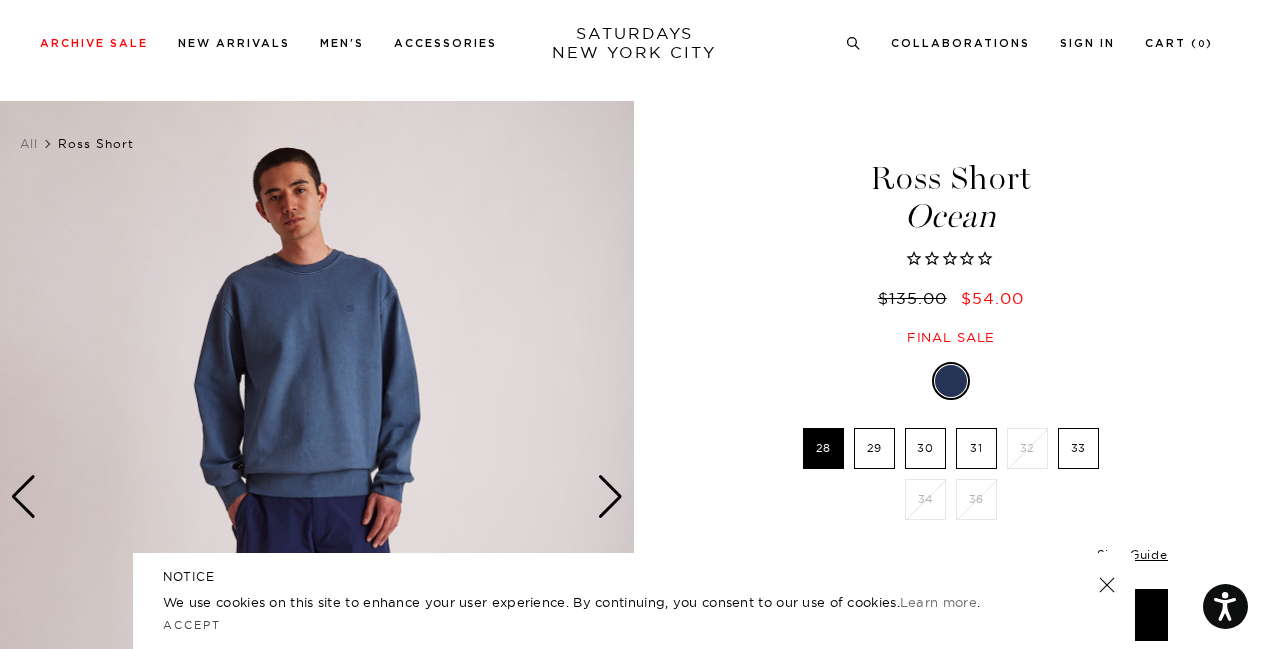 scroll, scrollTop: 131, scrollLeft: 0, axis: vertical 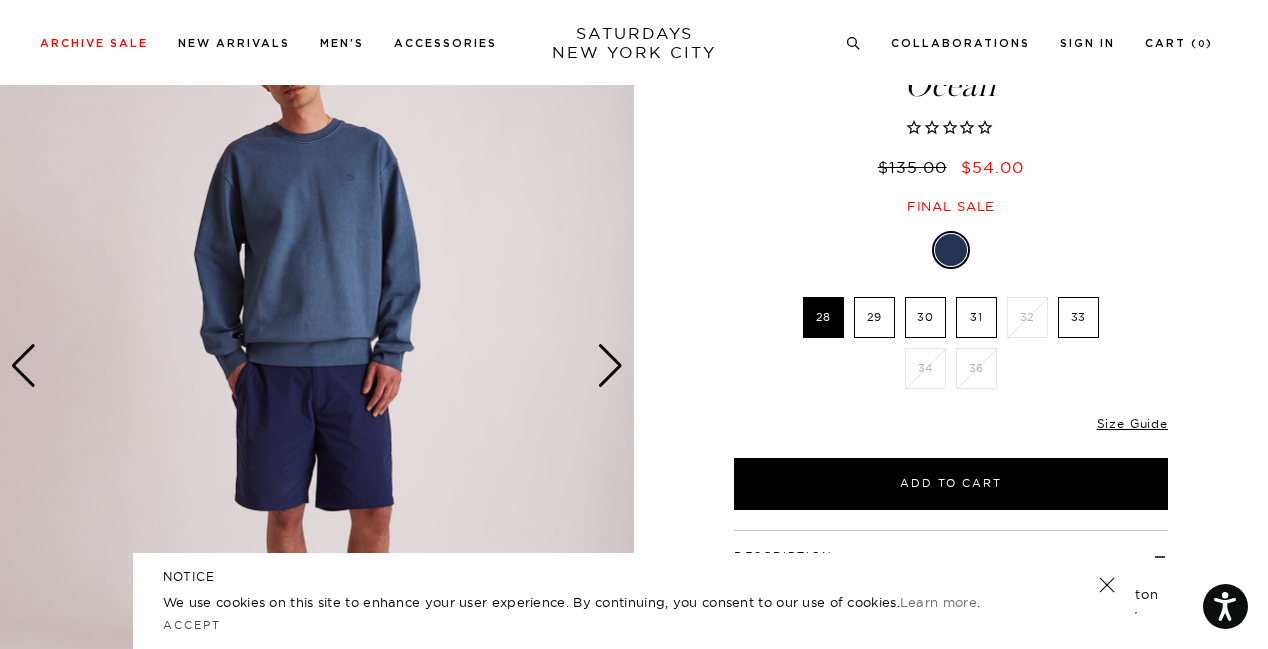 click on "31" at bounding box center (976, 317) 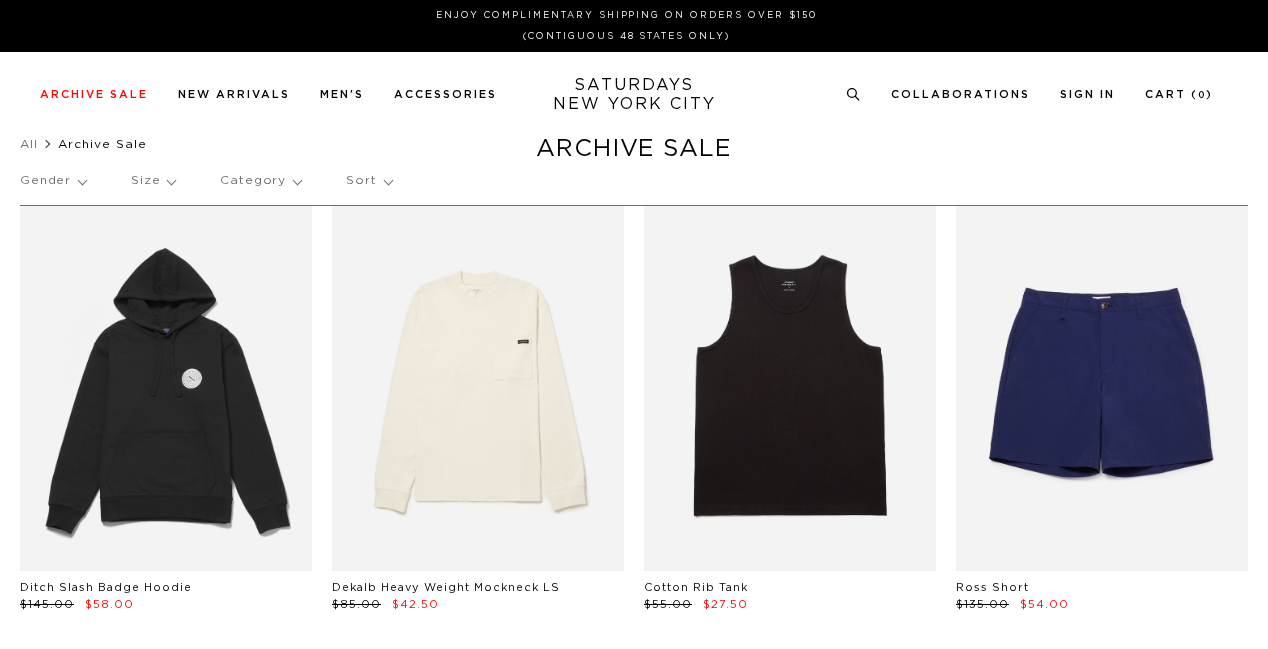scroll, scrollTop: 77, scrollLeft: 0, axis: vertical 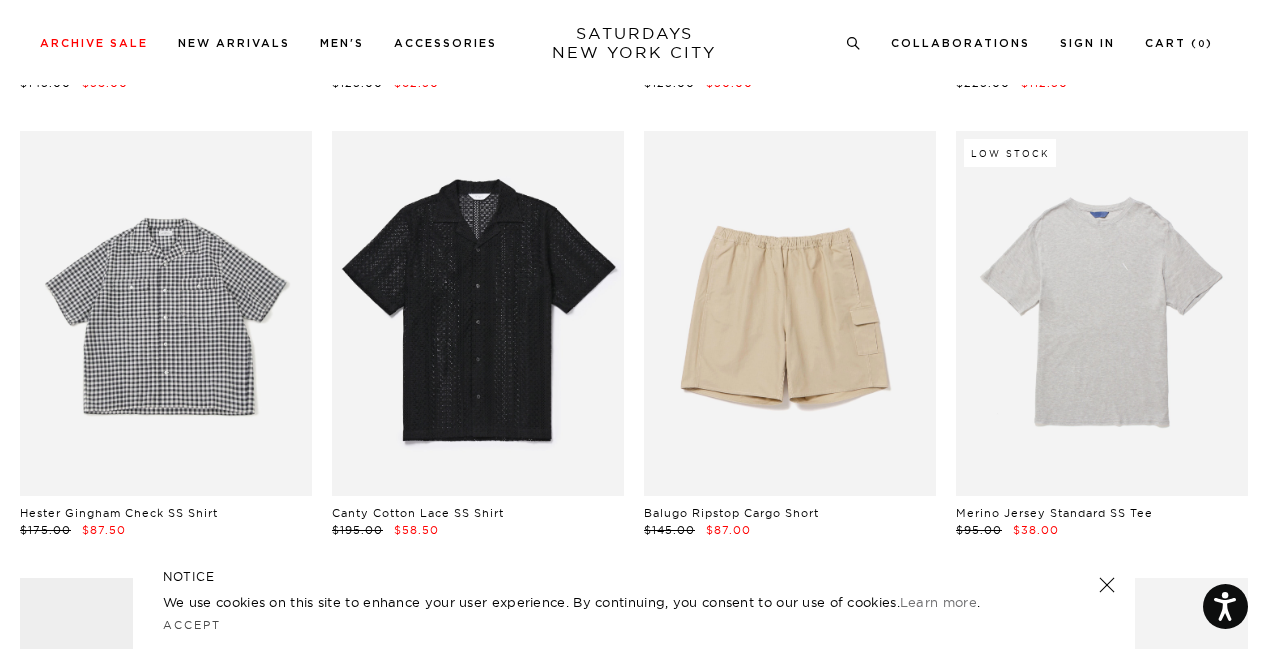 click at bounding box center [166, 313] 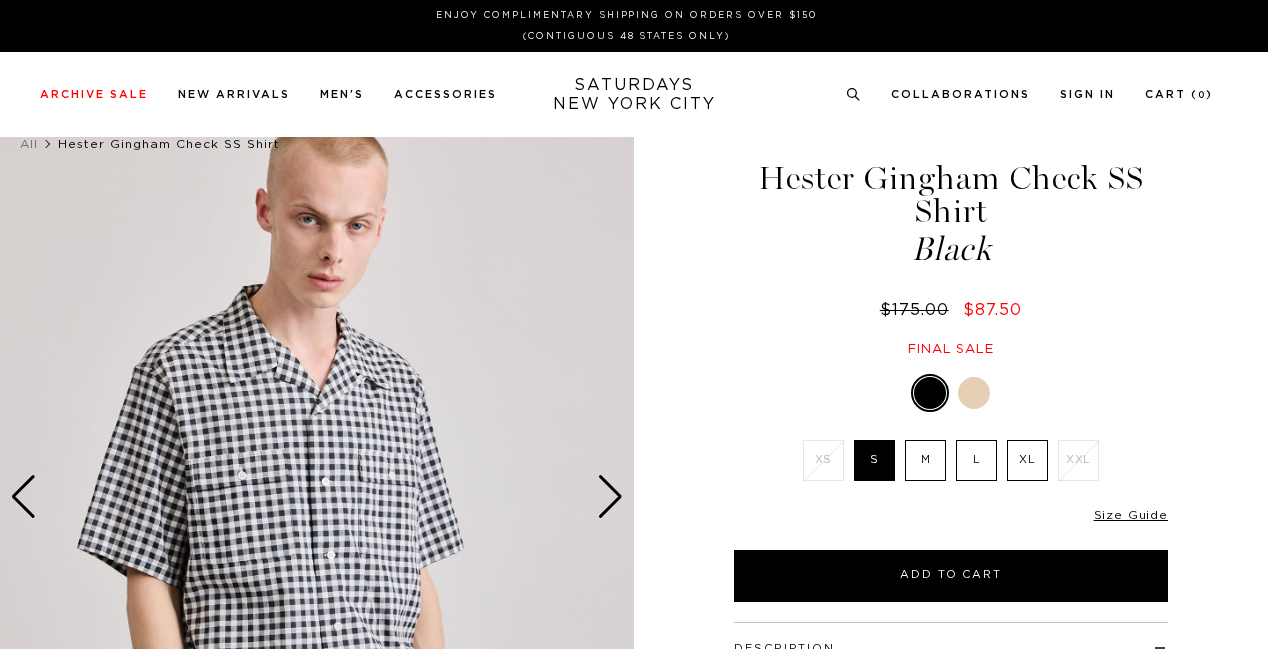 scroll, scrollTop: 0, scrollLeft: 0, axis: both 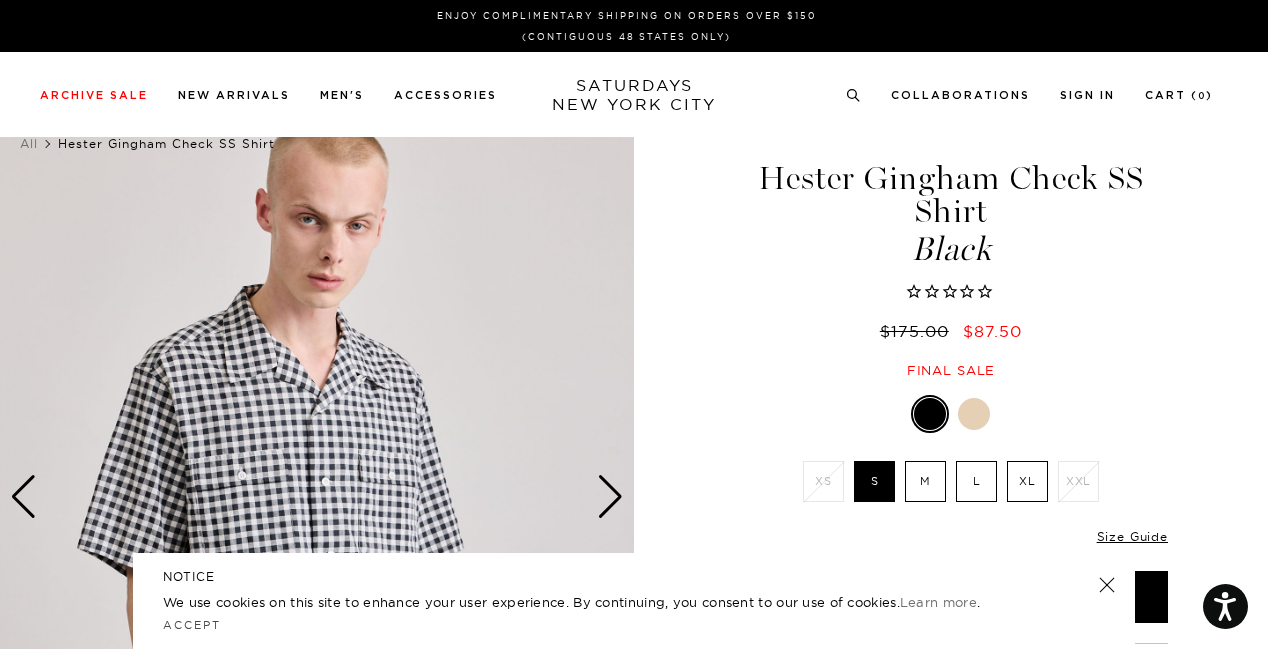 click at bounding box center (610, 497) 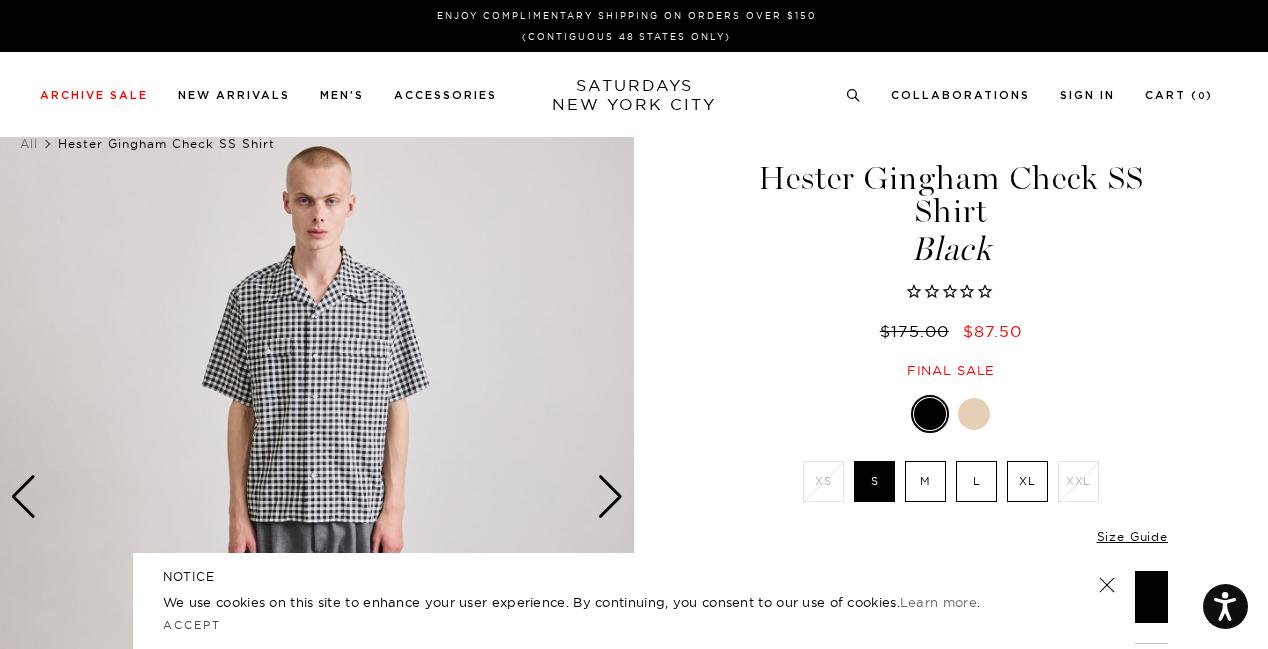 click at bounding box center [610, 497] 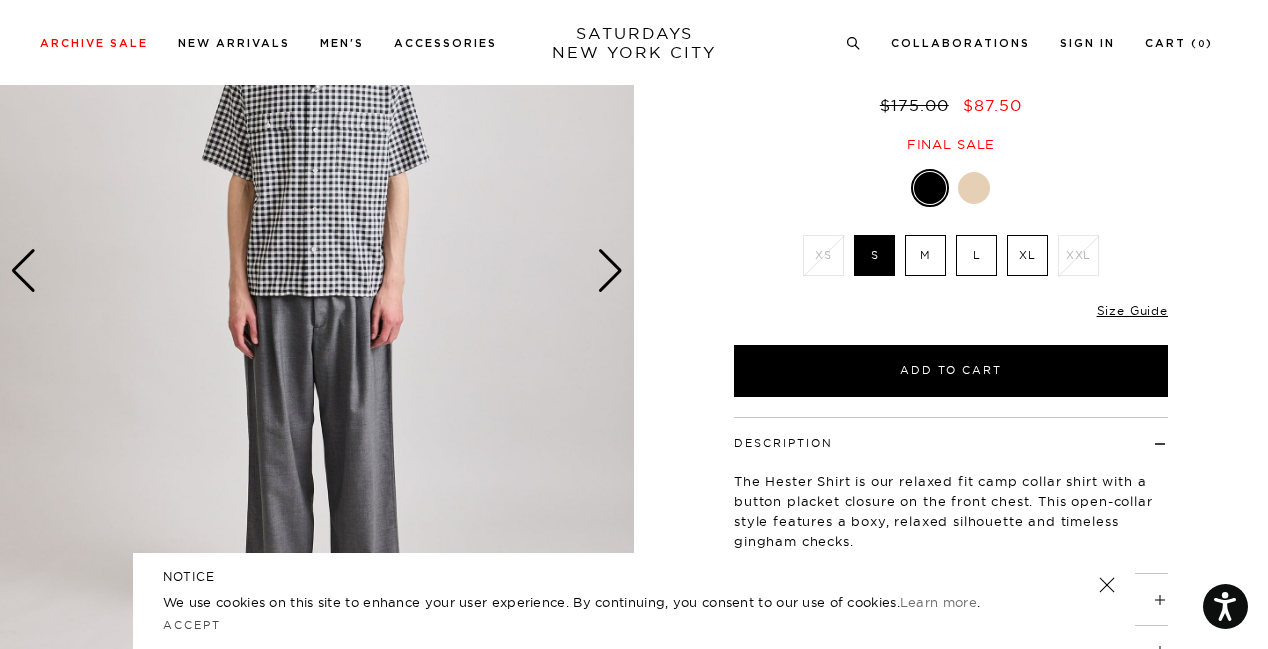 scroll, scrollTop: 228, scrollLeft: 0, axis: vertical 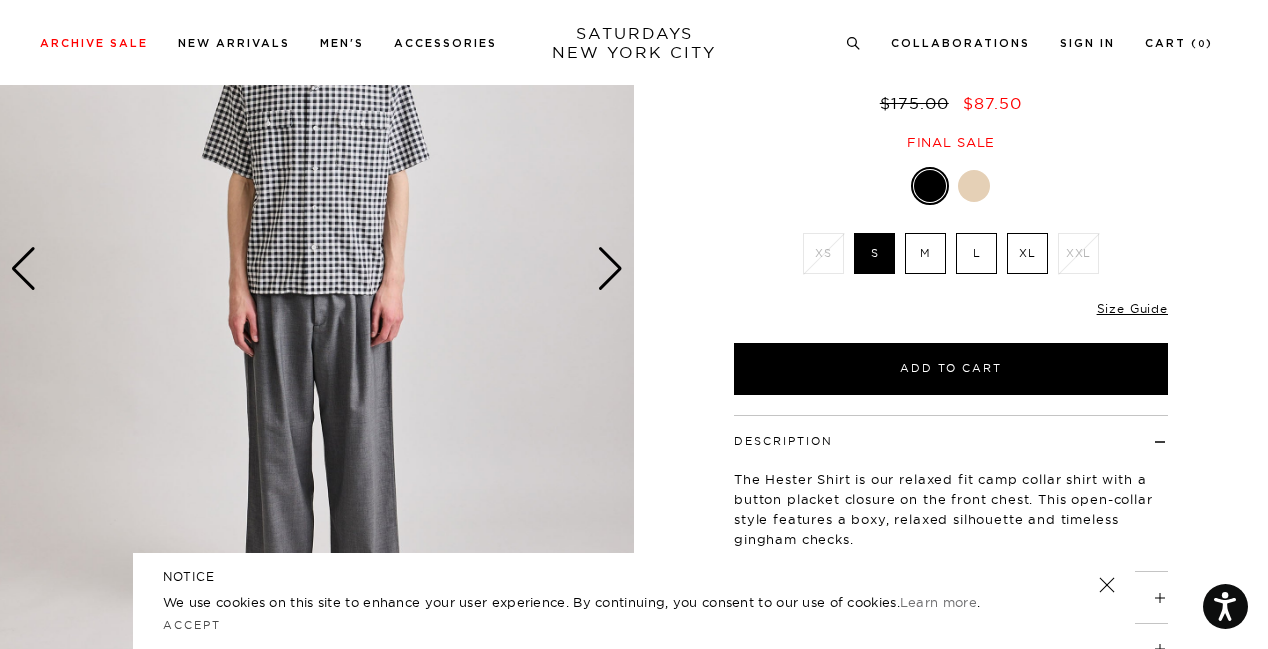 click on "L" at bounding box center [976, 253] 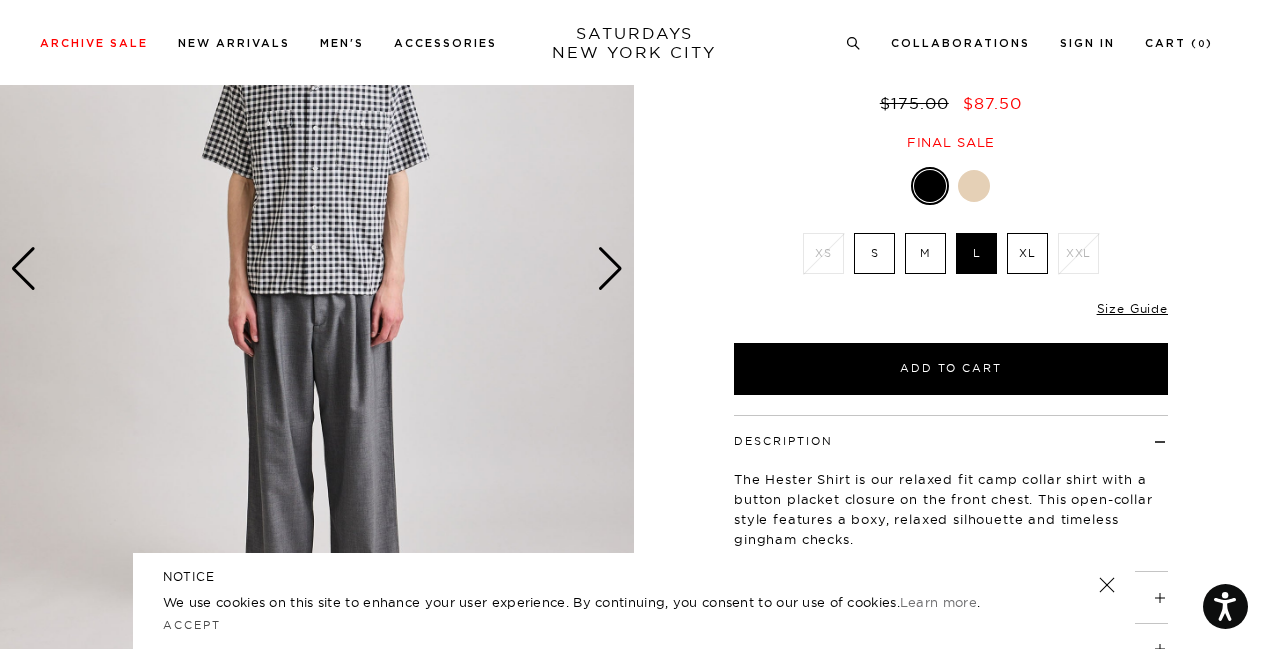 click at bounding box center [974, 186] 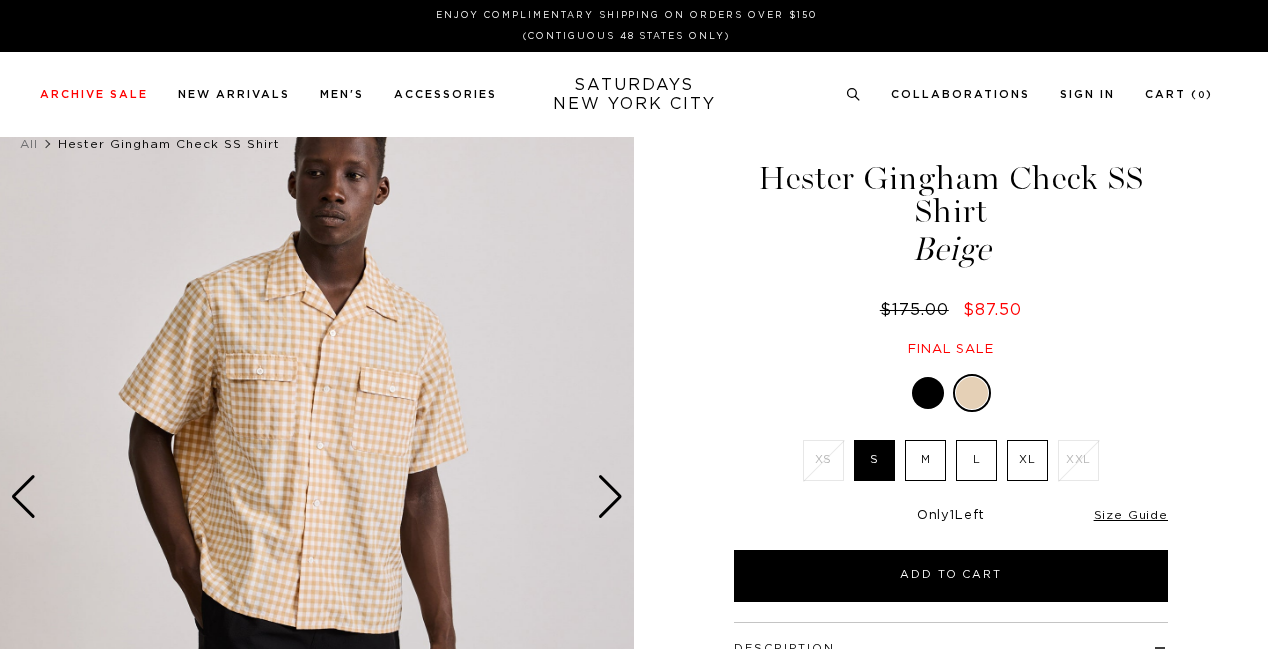 scroll, scrollTop: 0, scrollLeft: 0, axis: both 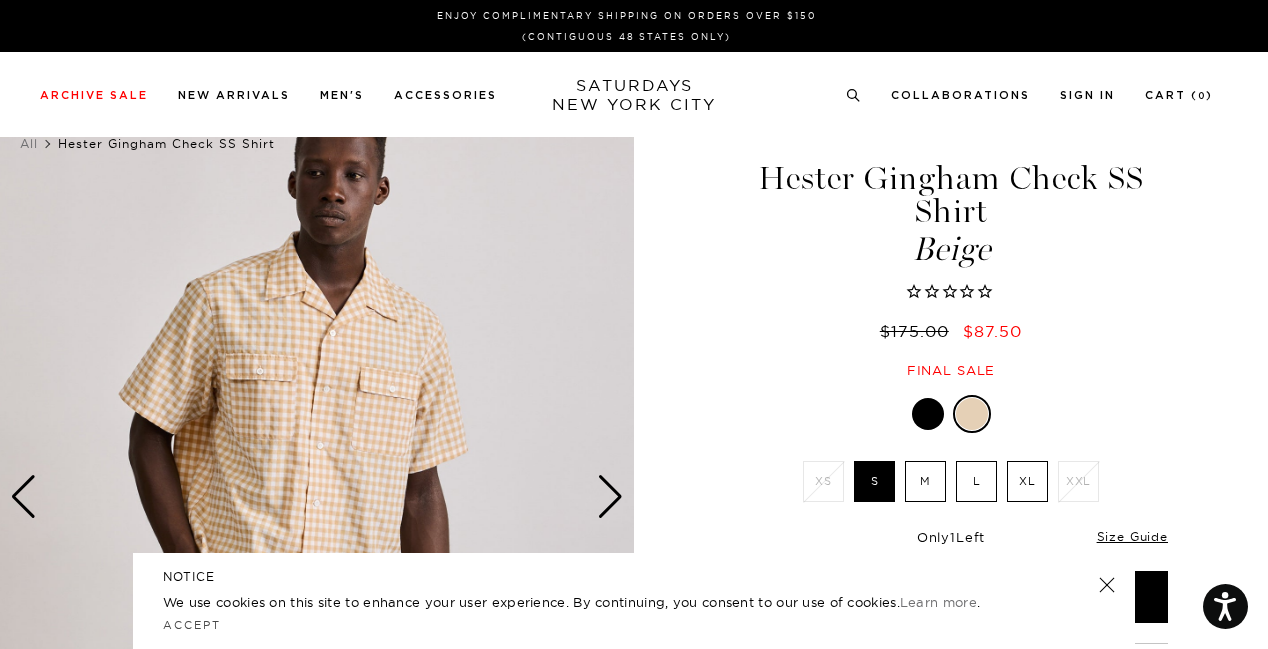 click at bounding box center (928, 414) 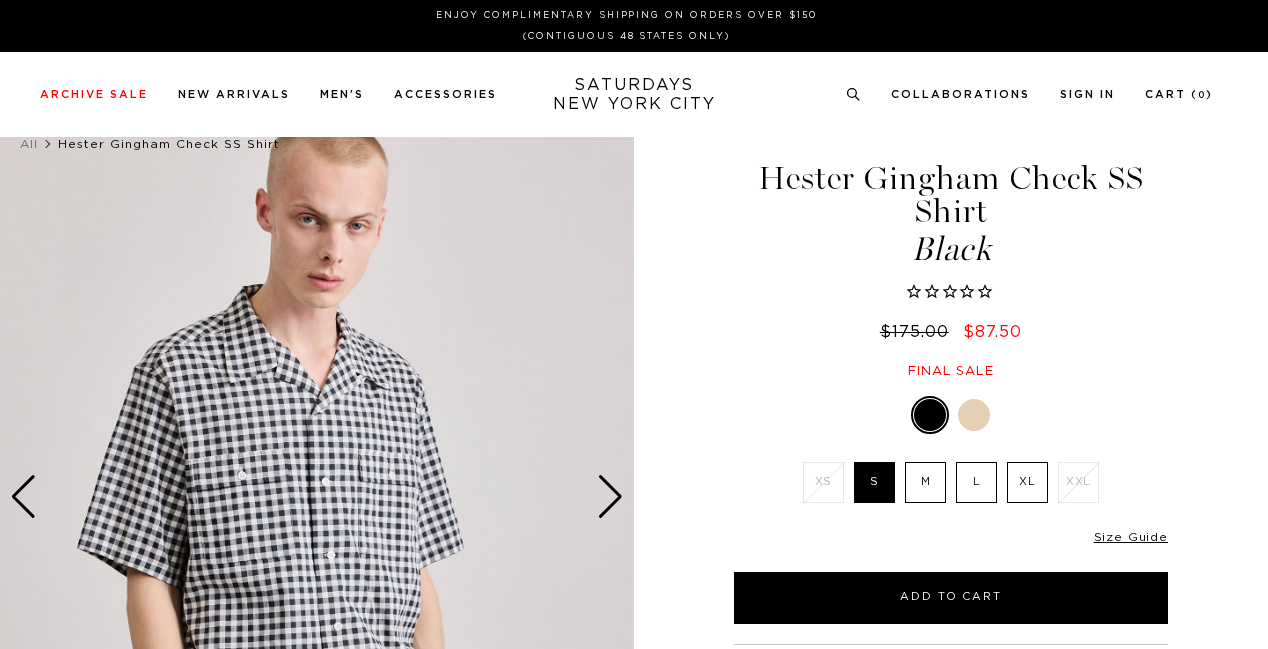 scroll, scrollTop: 0, scrollLeft: 0, axis: both 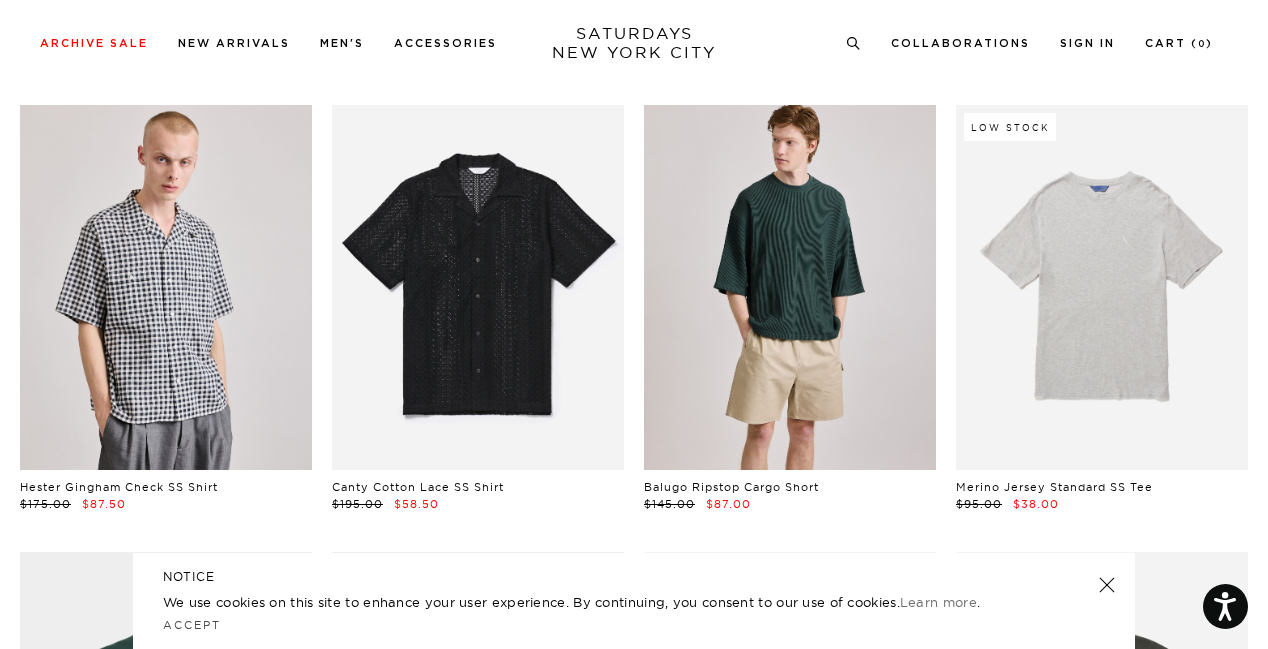 click at bounding box center (790, 287) 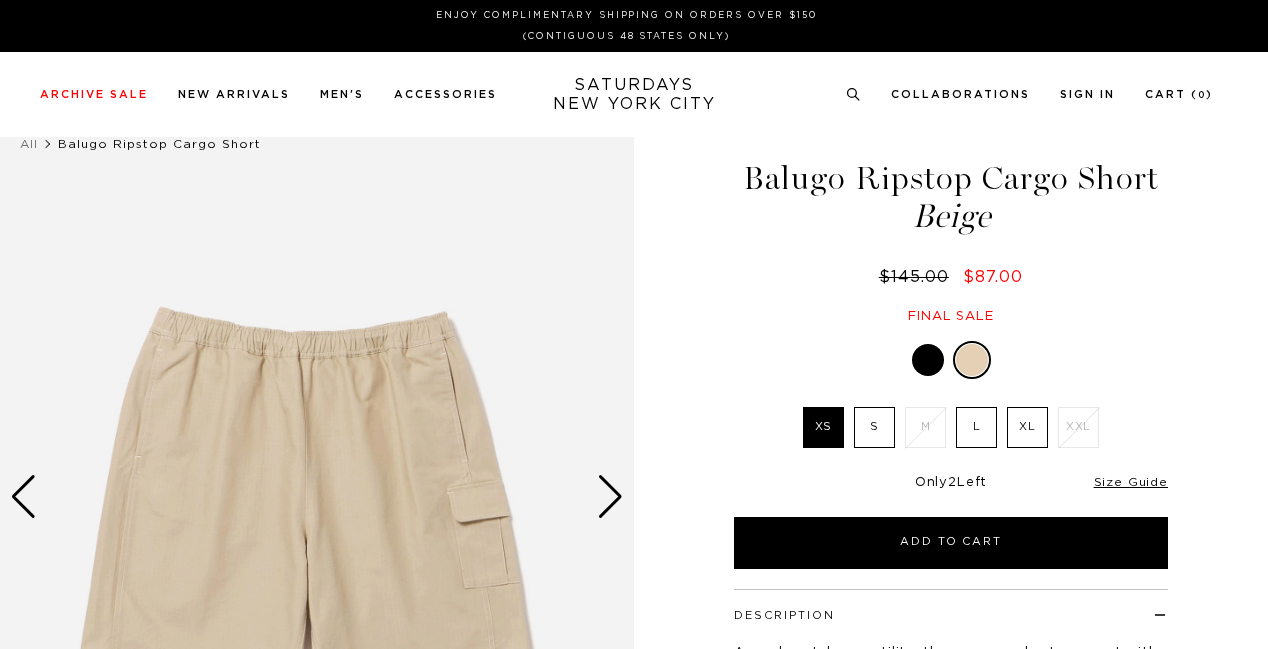 scroll, scrollTop: 0, scrollLeft: 0, axis: both 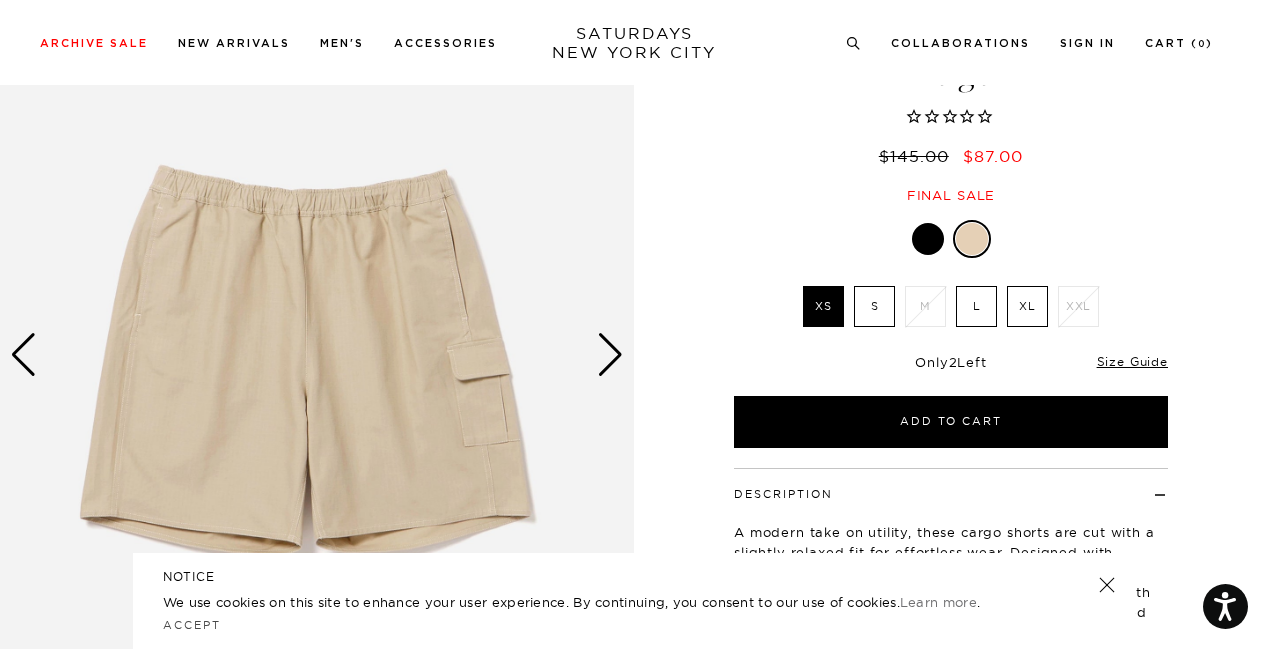 click at bounding box center [610, 355] 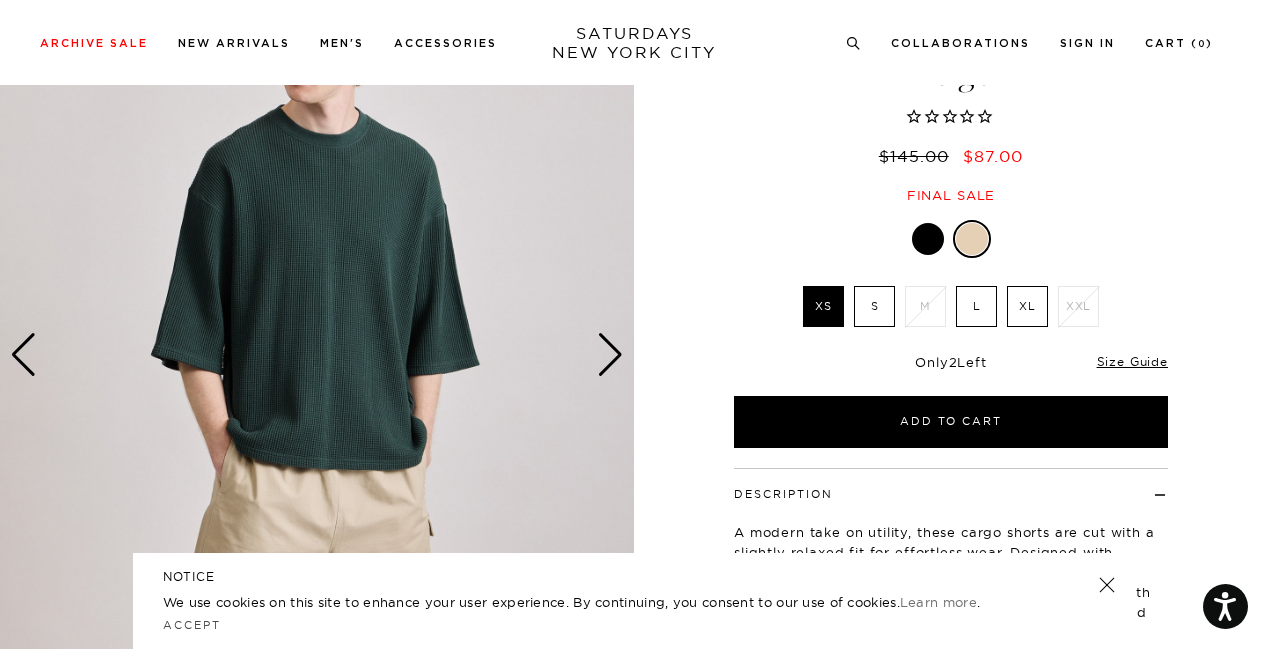 click at bounding box center (610, 355) 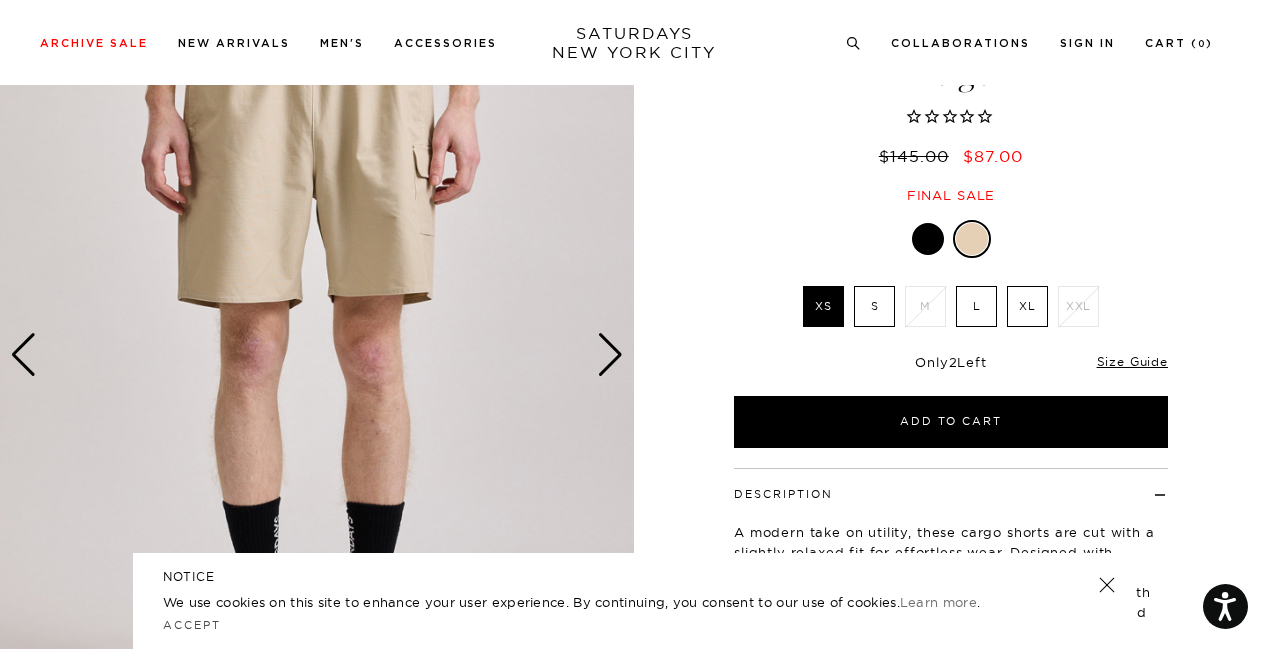 click at bounding box center [610, 355] 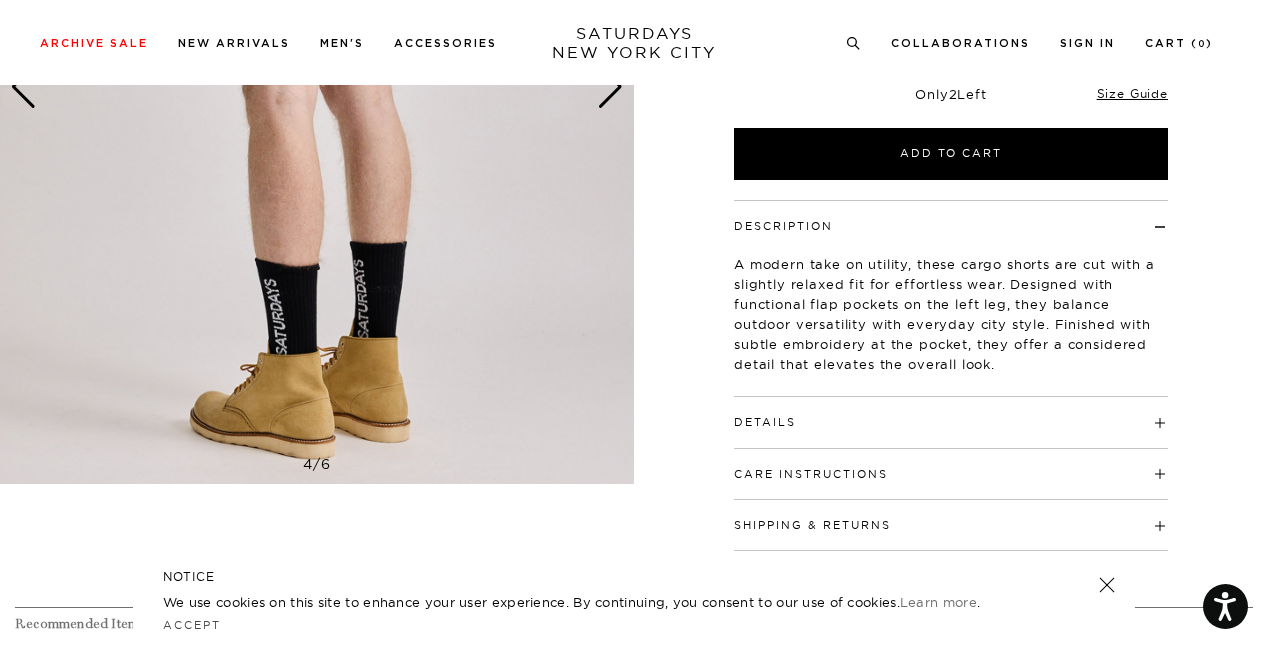 scroll, scrollTop: 533, scrollLeft: 0, axis: vertical 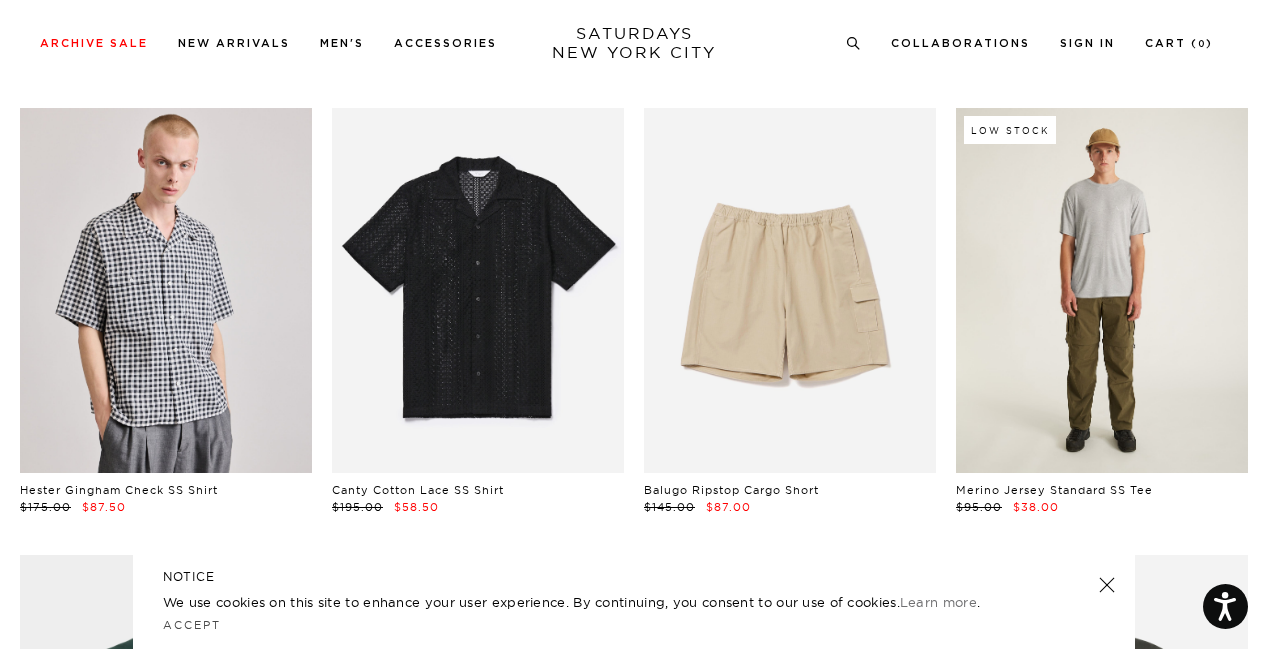 click at bounding box center [1102, 290] 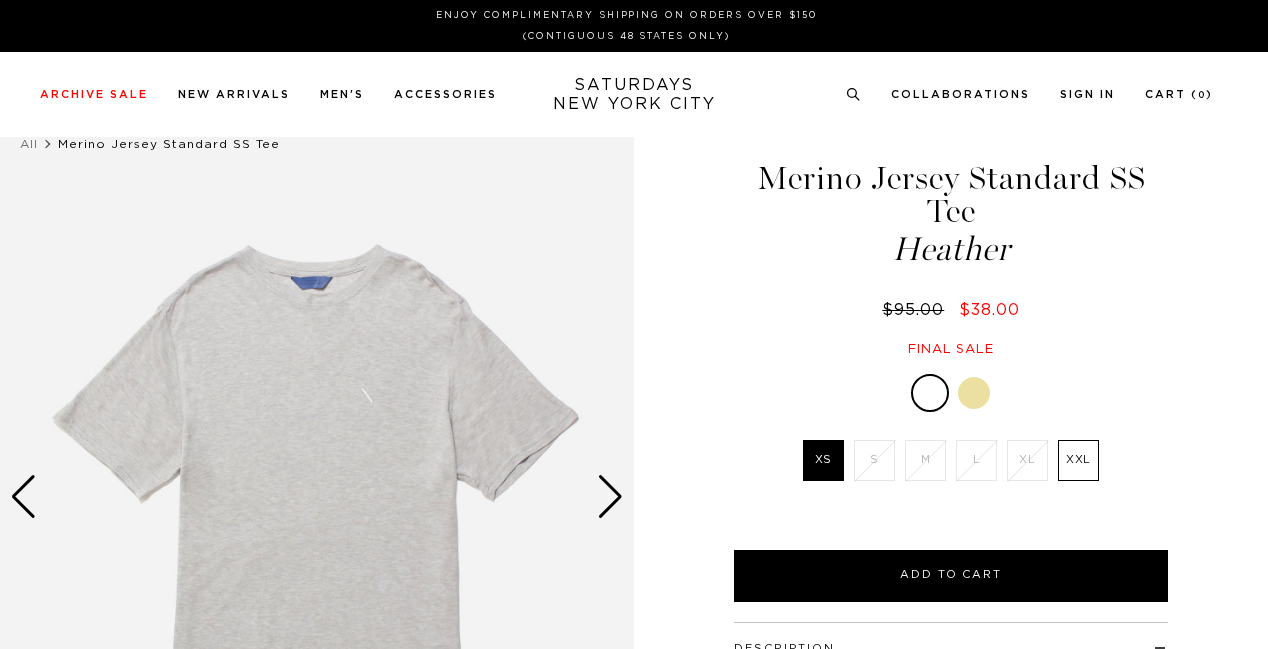 scroll, scrollTop: 0, scrollLeft: 0, axis: both 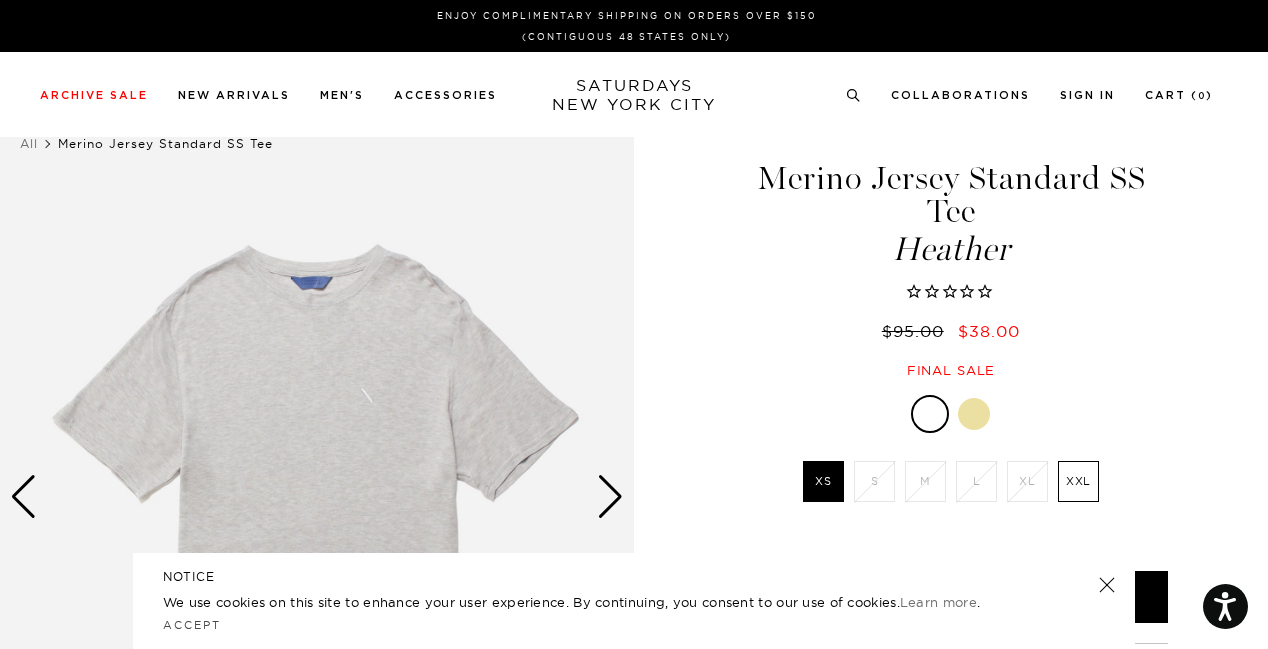 click at bounding box center (610, 497) 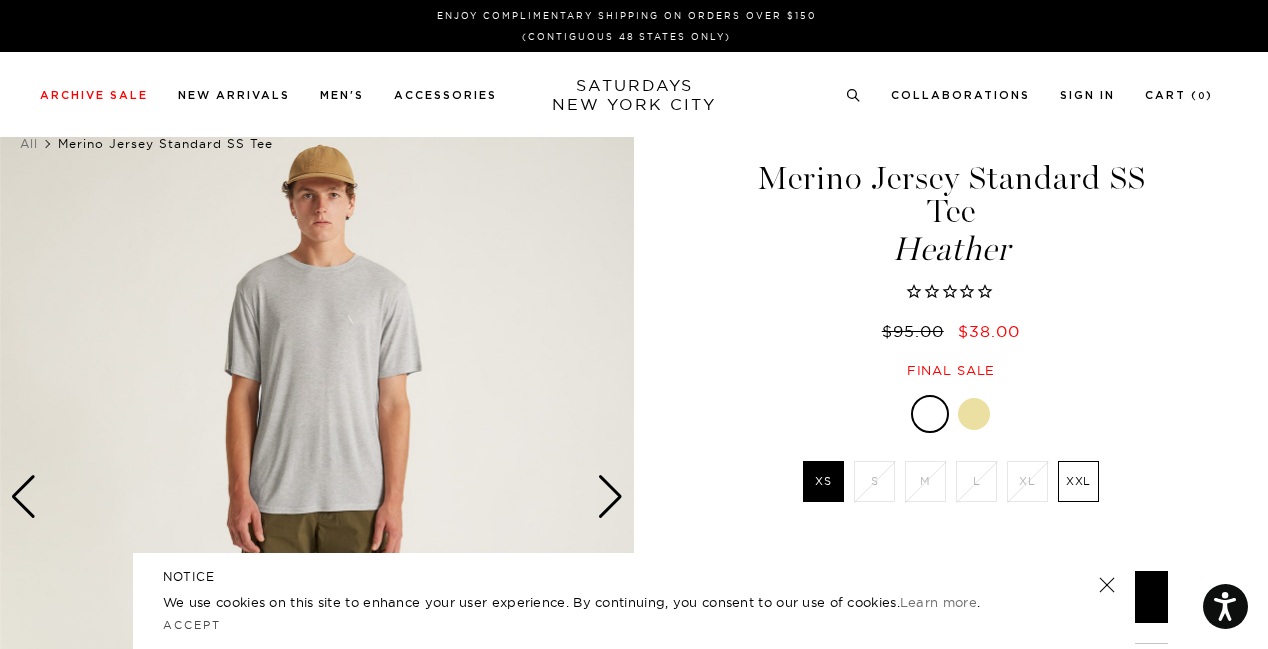 click at bounding box center [610, 497] 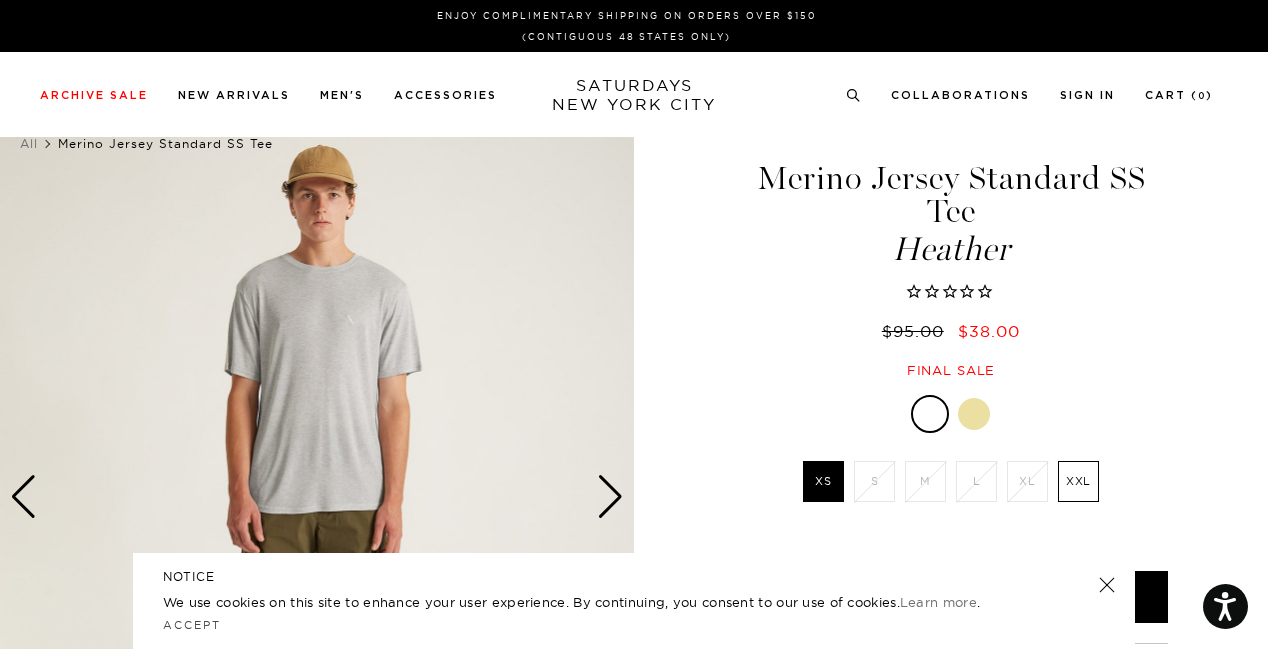 click at bounding box center [610, 497] 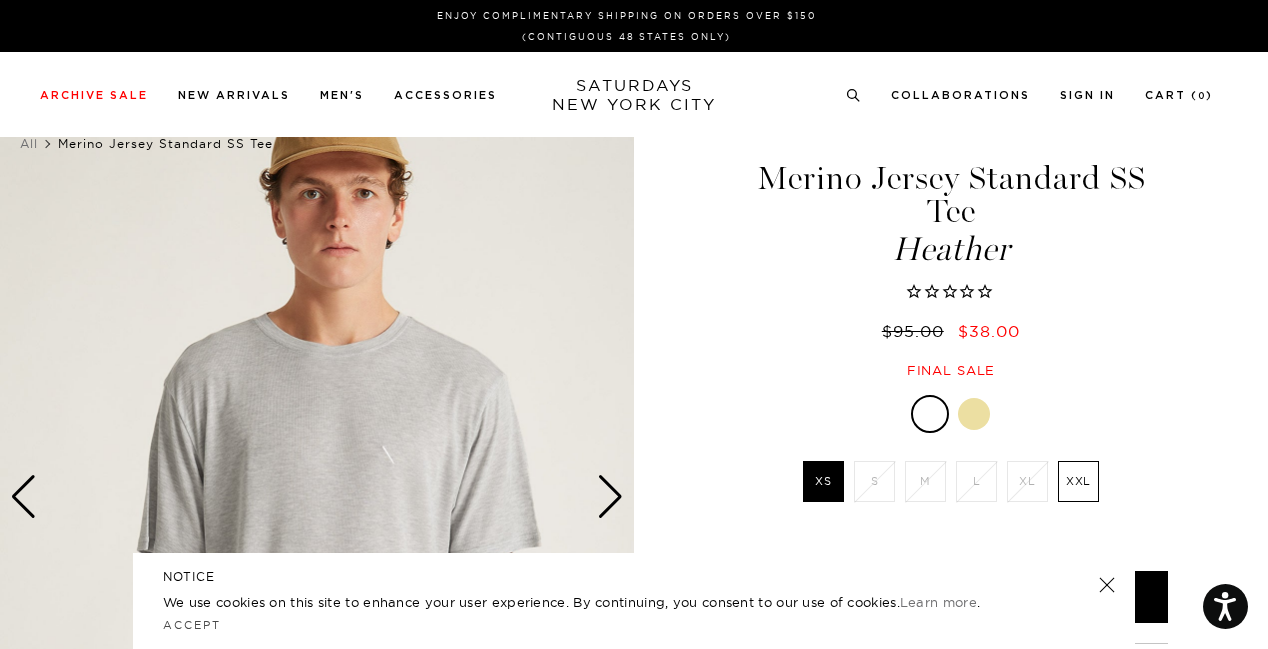 click at bounding box center [610, 497] 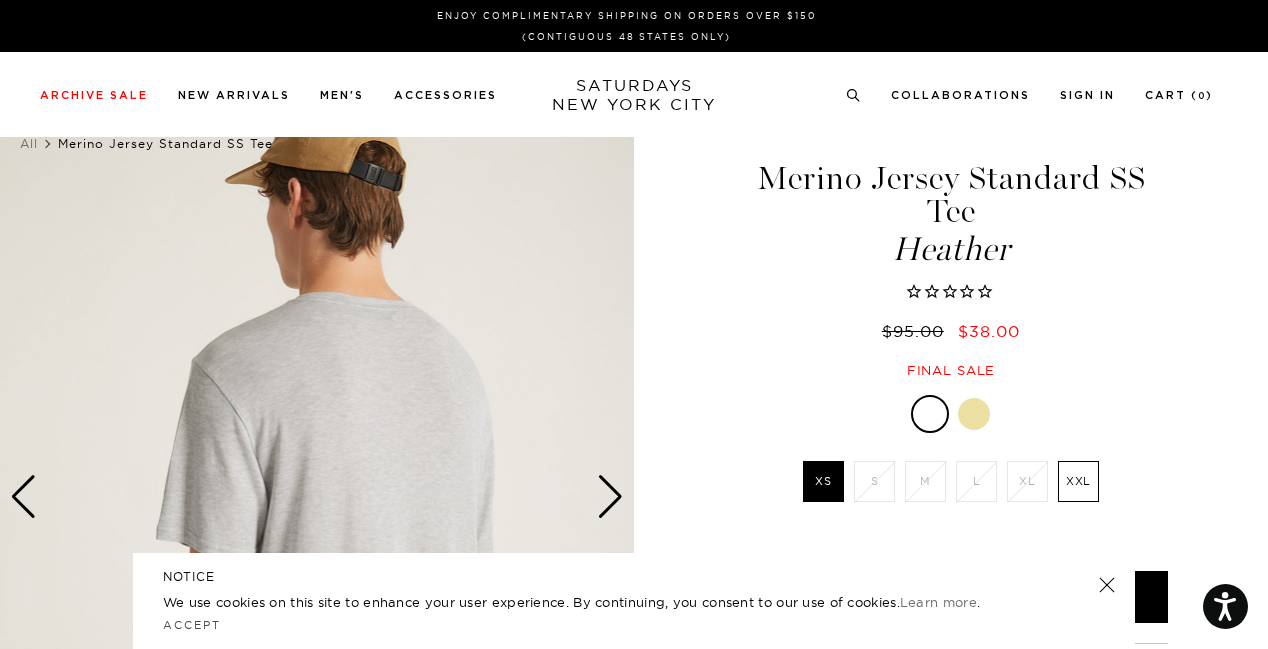 click at bounding box center [610, 497] 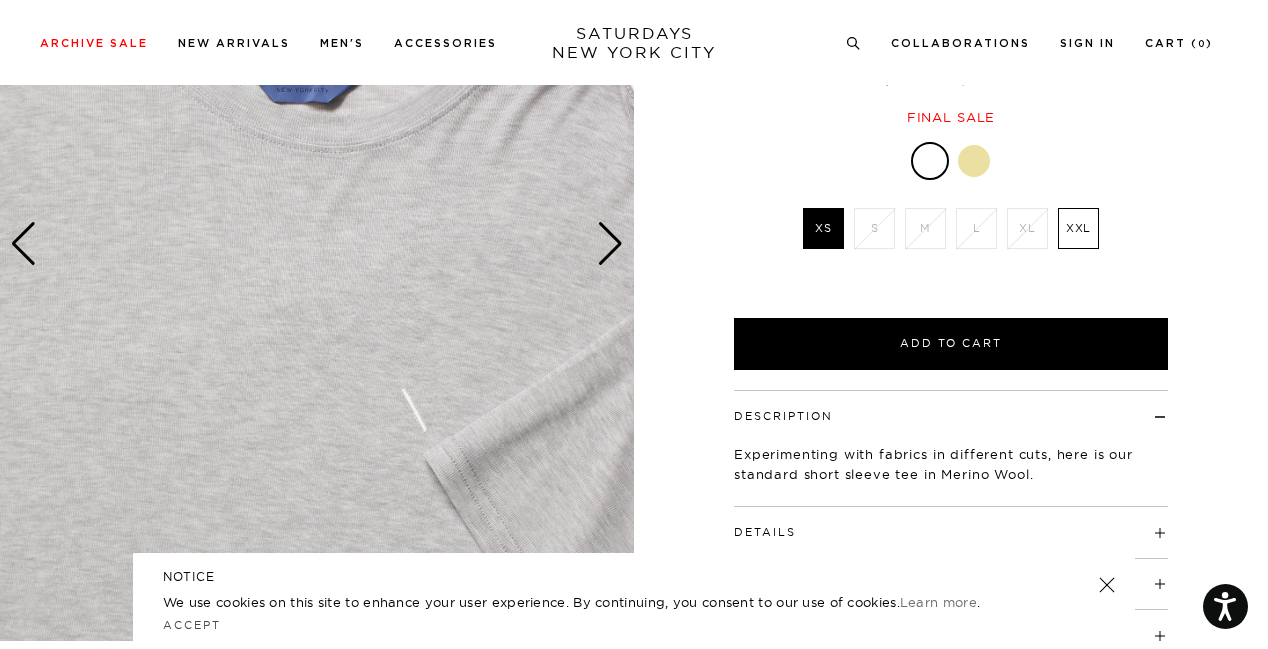 scroll, scrollTop: 254, scrollLeft: 0, axis: vertical 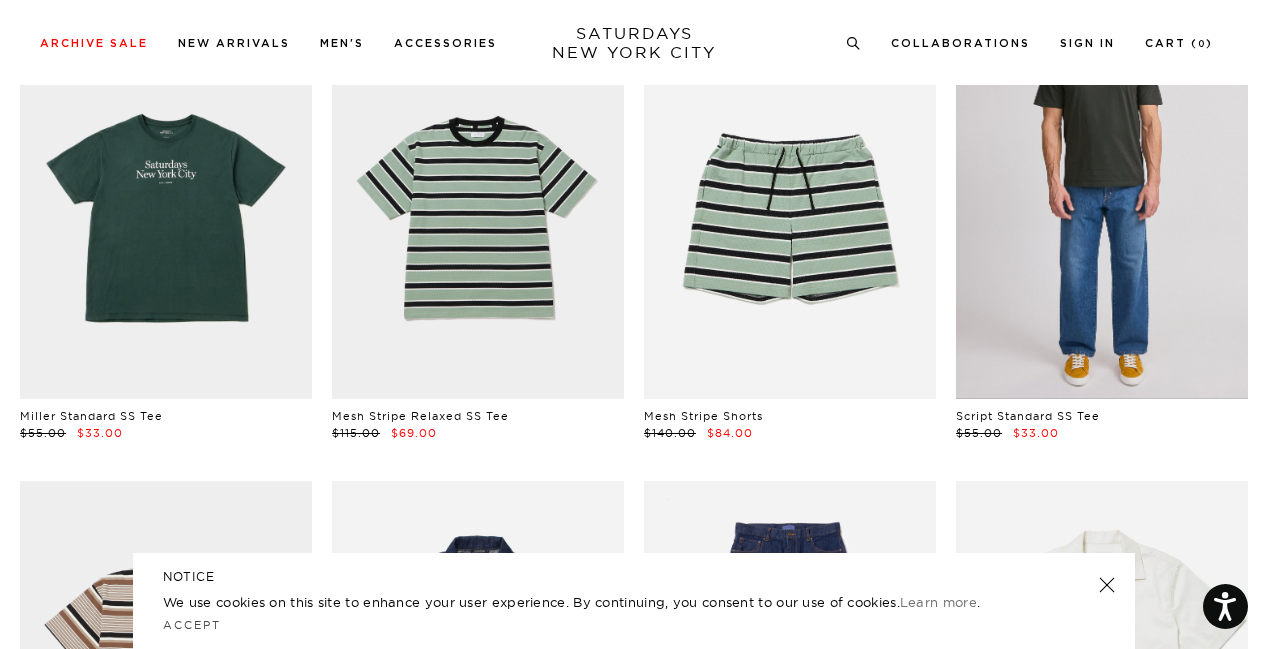 click at bounding box center [1102, 216] 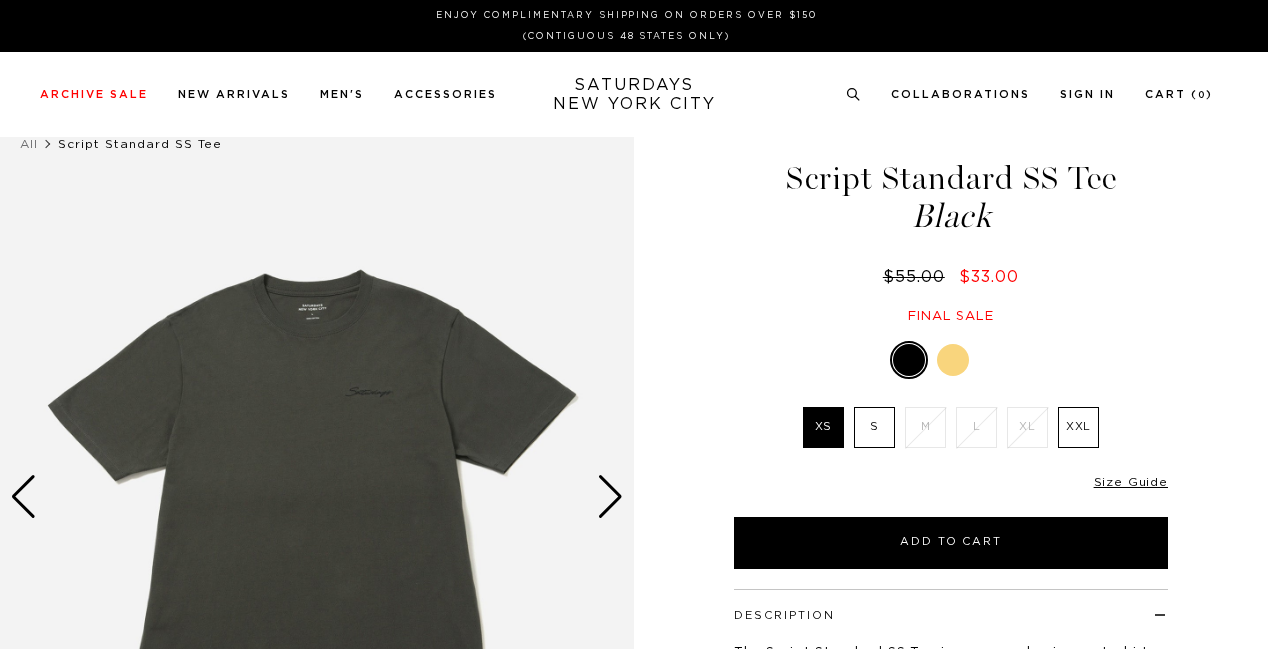 scroll, scrollTop: 0, scrollLeft: 0, axis: both 